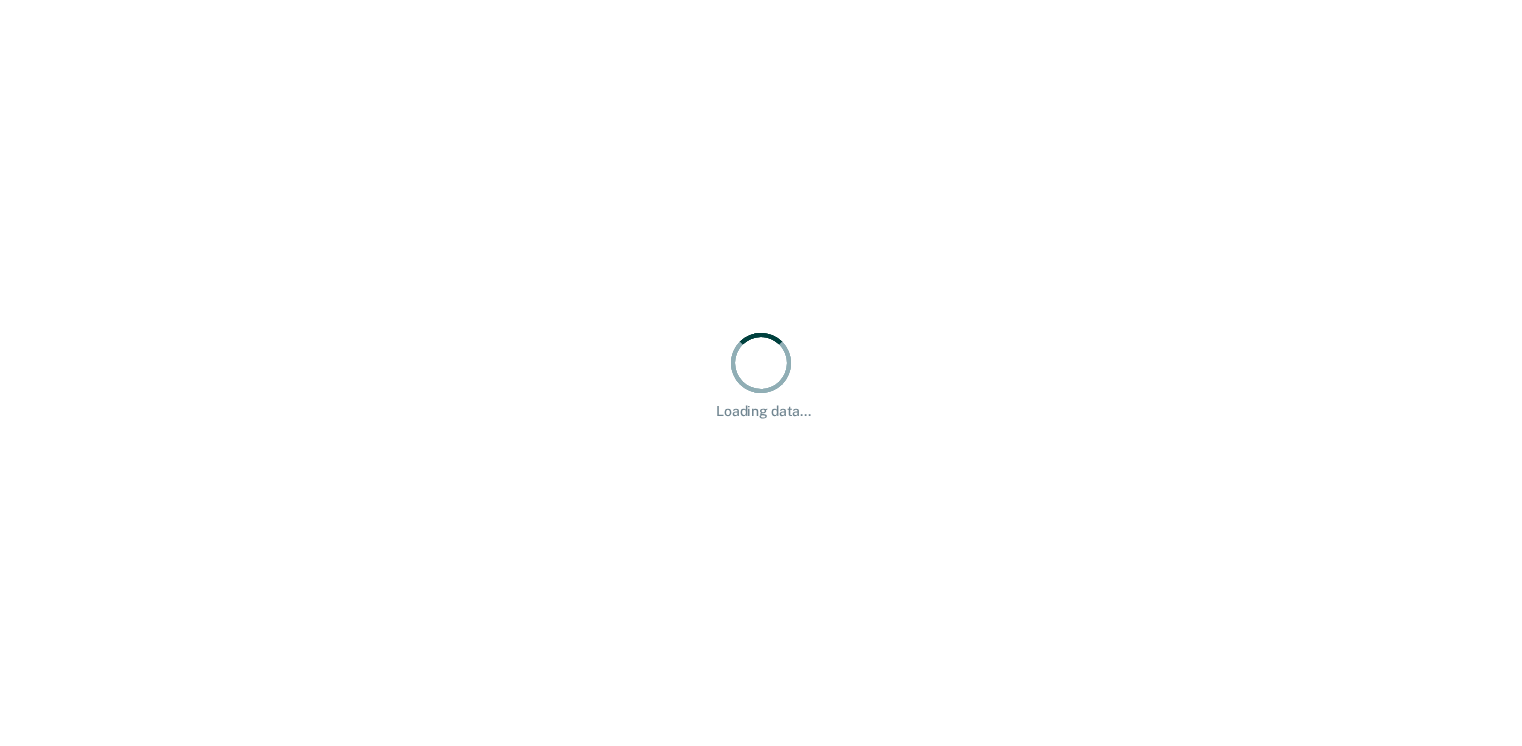 scroll, scrollTop: 0, scrollLeft: 0, axis: both 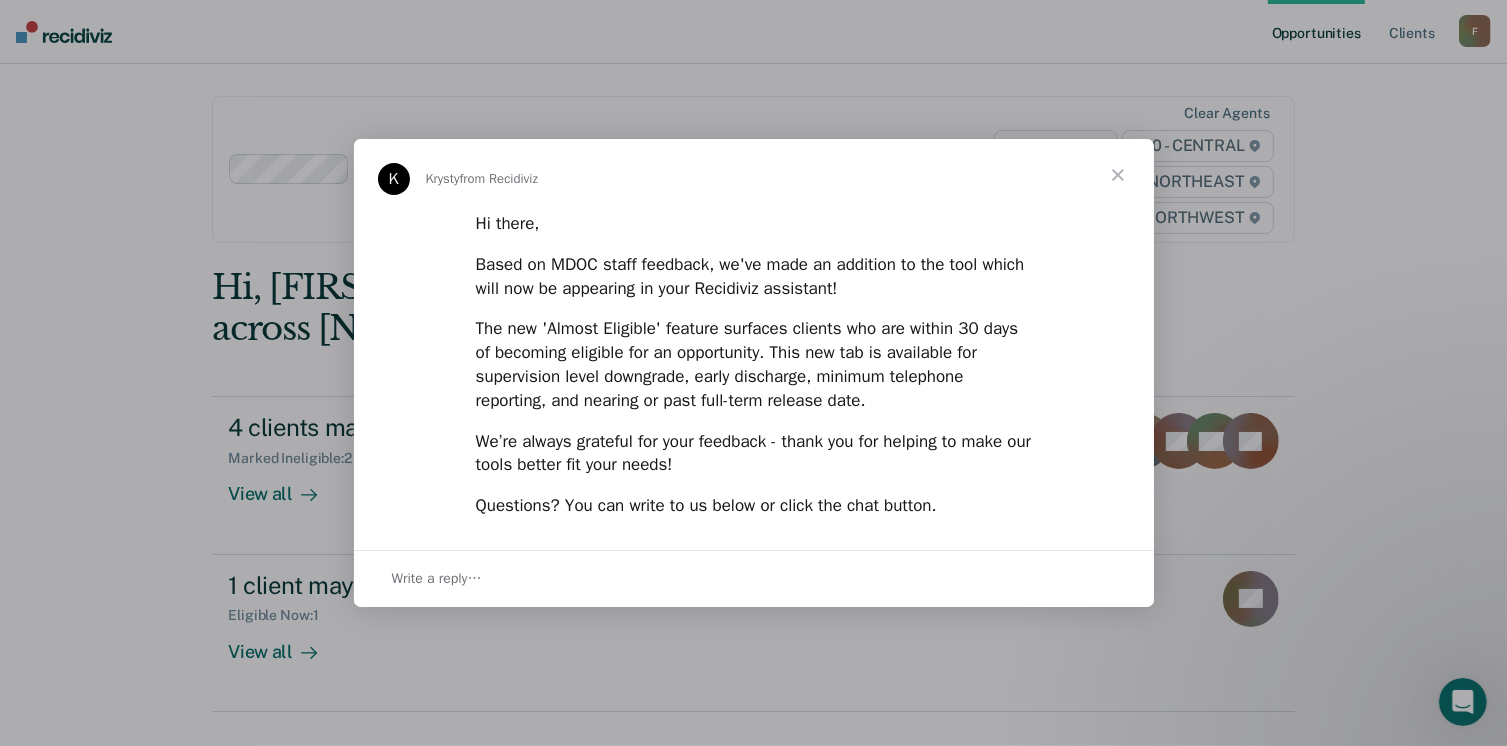 click at bounding box center (1118, 175) 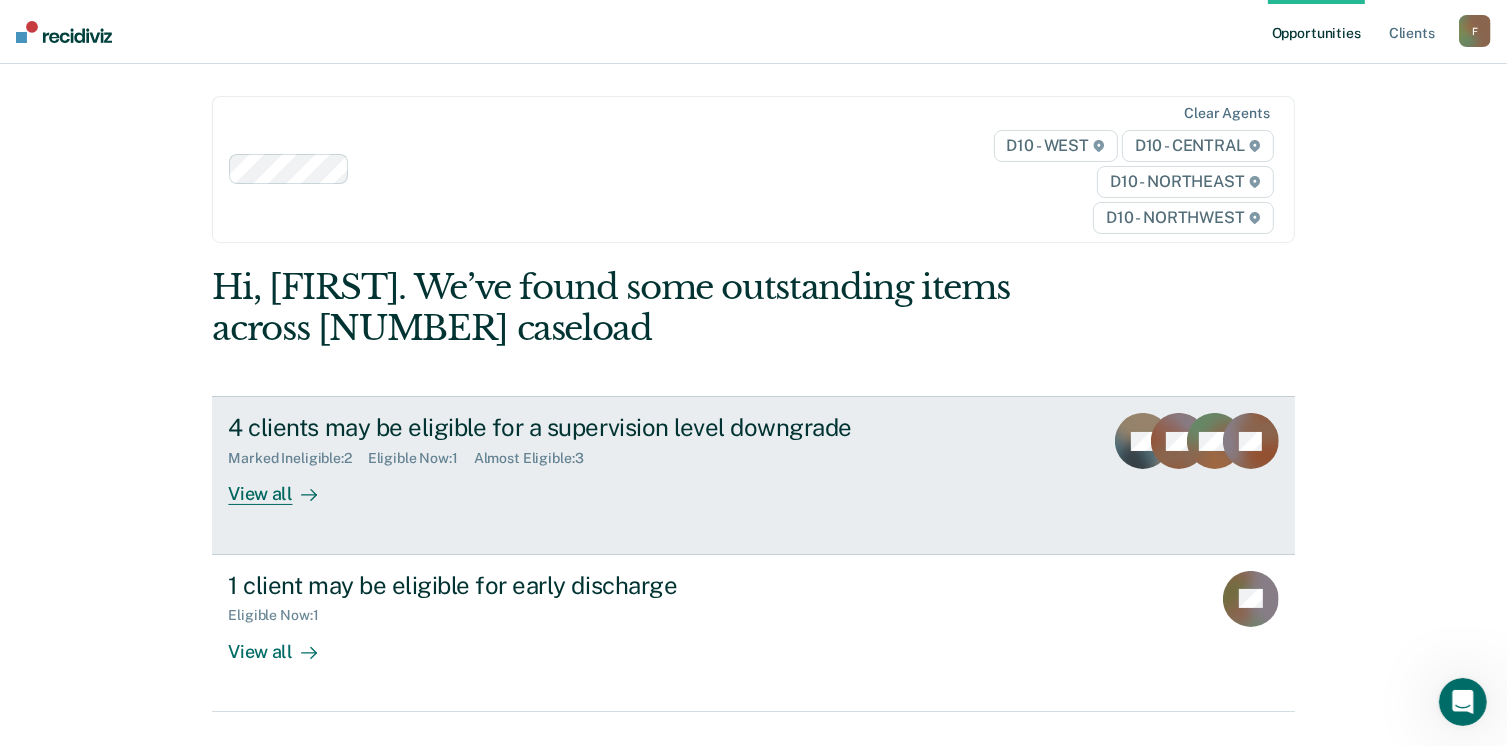 click on "[NUMBER] clients may be eligible for a supervision level downgrade Marked Ineligible :  [NUMBER] Eligible Now :  [NUMBER] Almost Eligible :  [NUMBER] View all   SF DS VW LC" at bounding box center [753, 475] 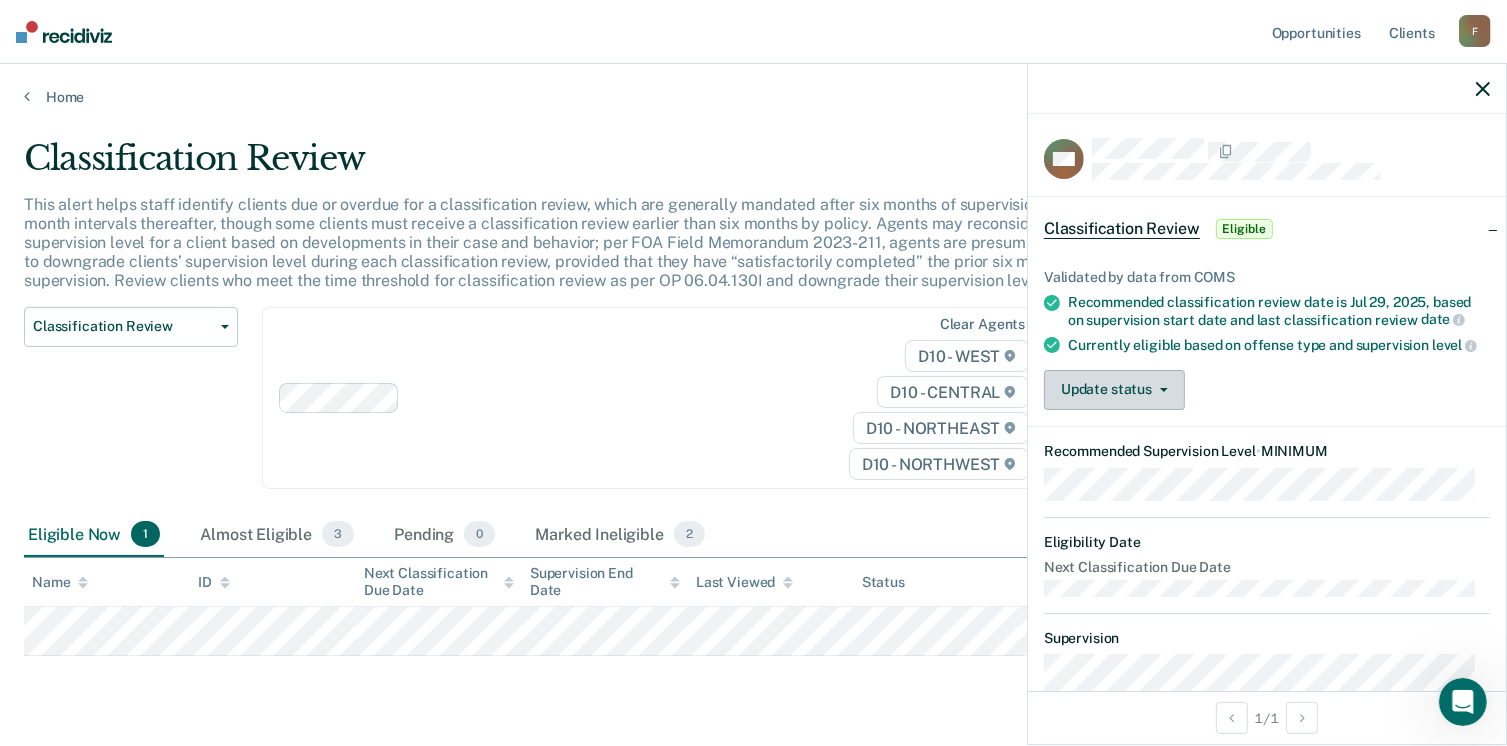click on "Update status" at bounding box center (1114, 390) 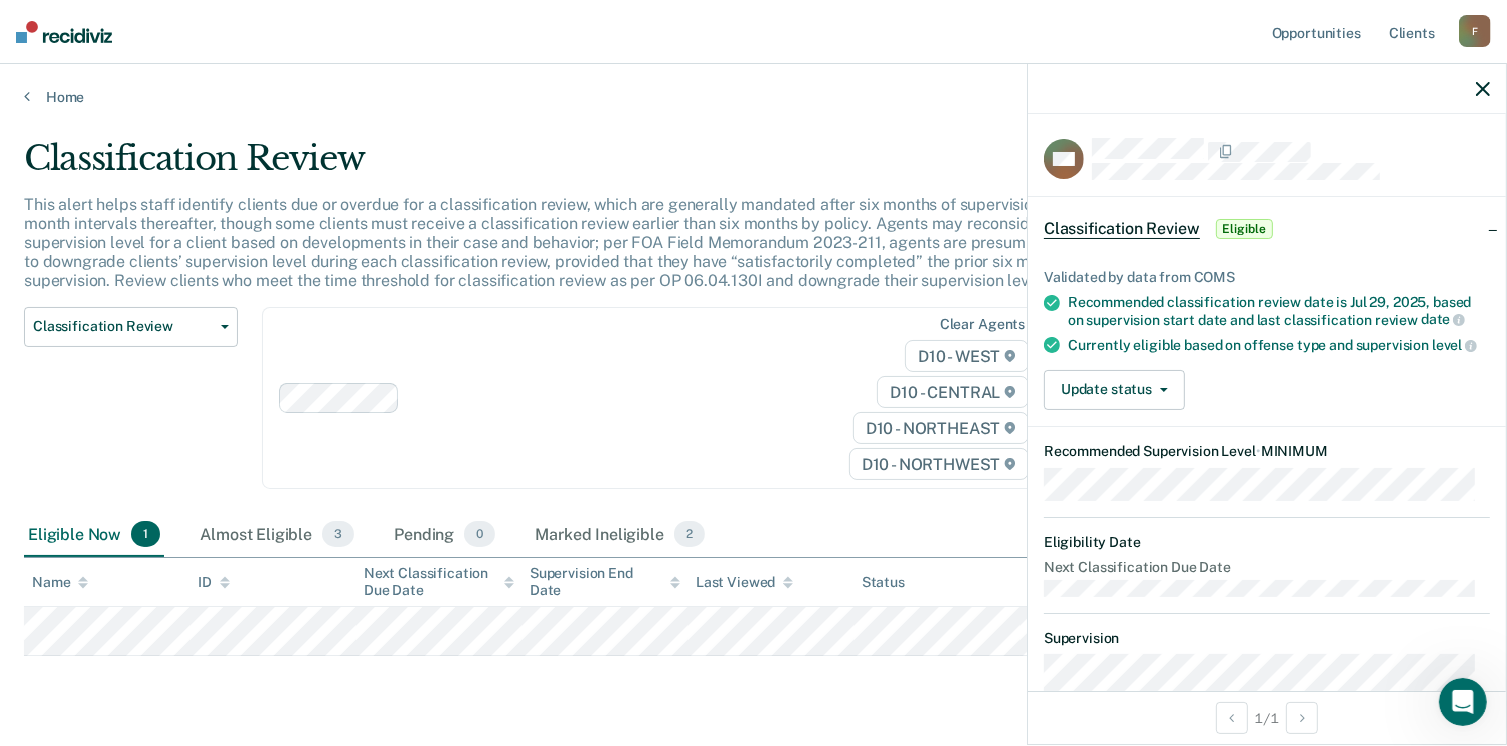 click on "Validated by data from COMS Recommended classification review date is Jul 29, 2025, based on supervision start date and last classification review   date   Currently eligible based on offense type and supervision   level   Update status Mark Pending Mark Ineligible" at bounding box center [1267, 331] 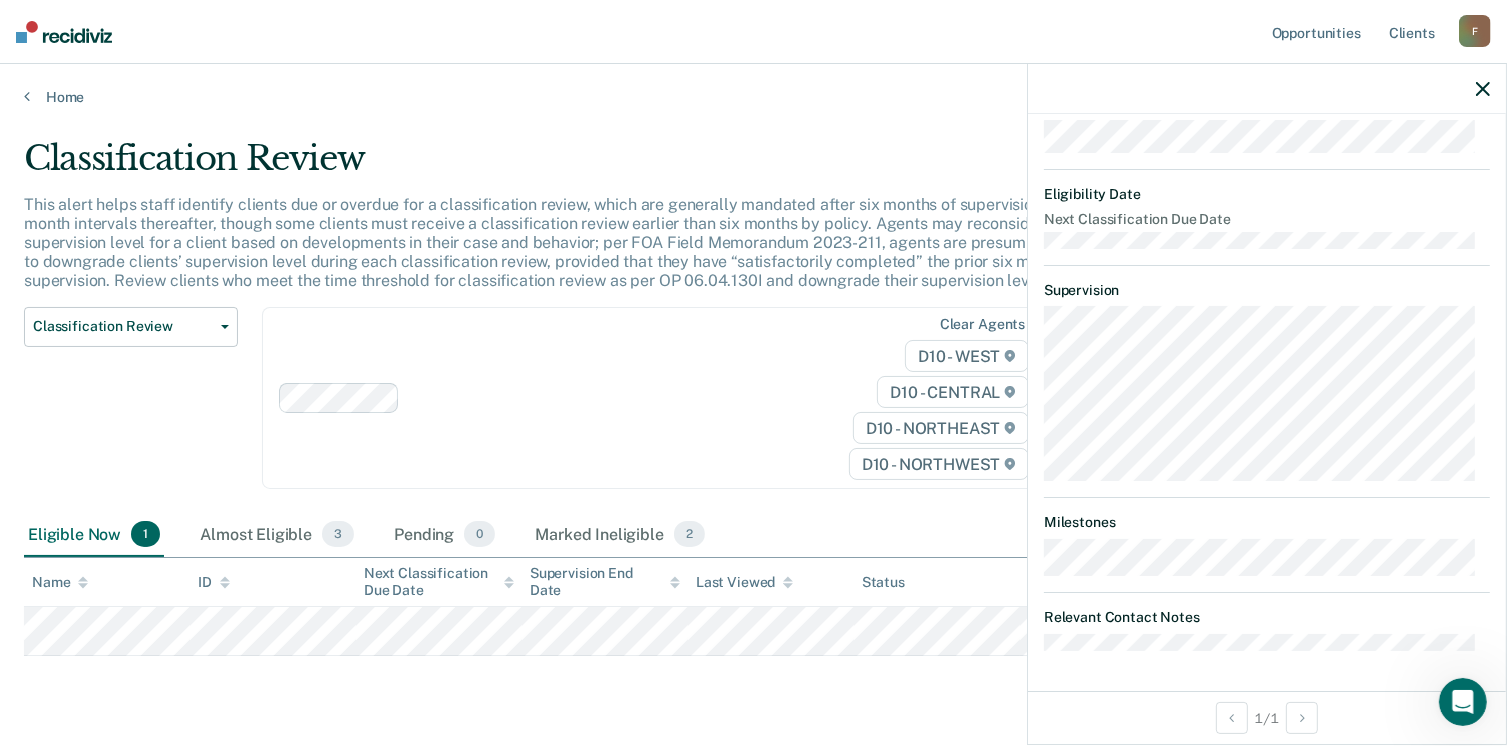 scroll, scrollTop: 358, scrollLeft: 0, axis: vertical 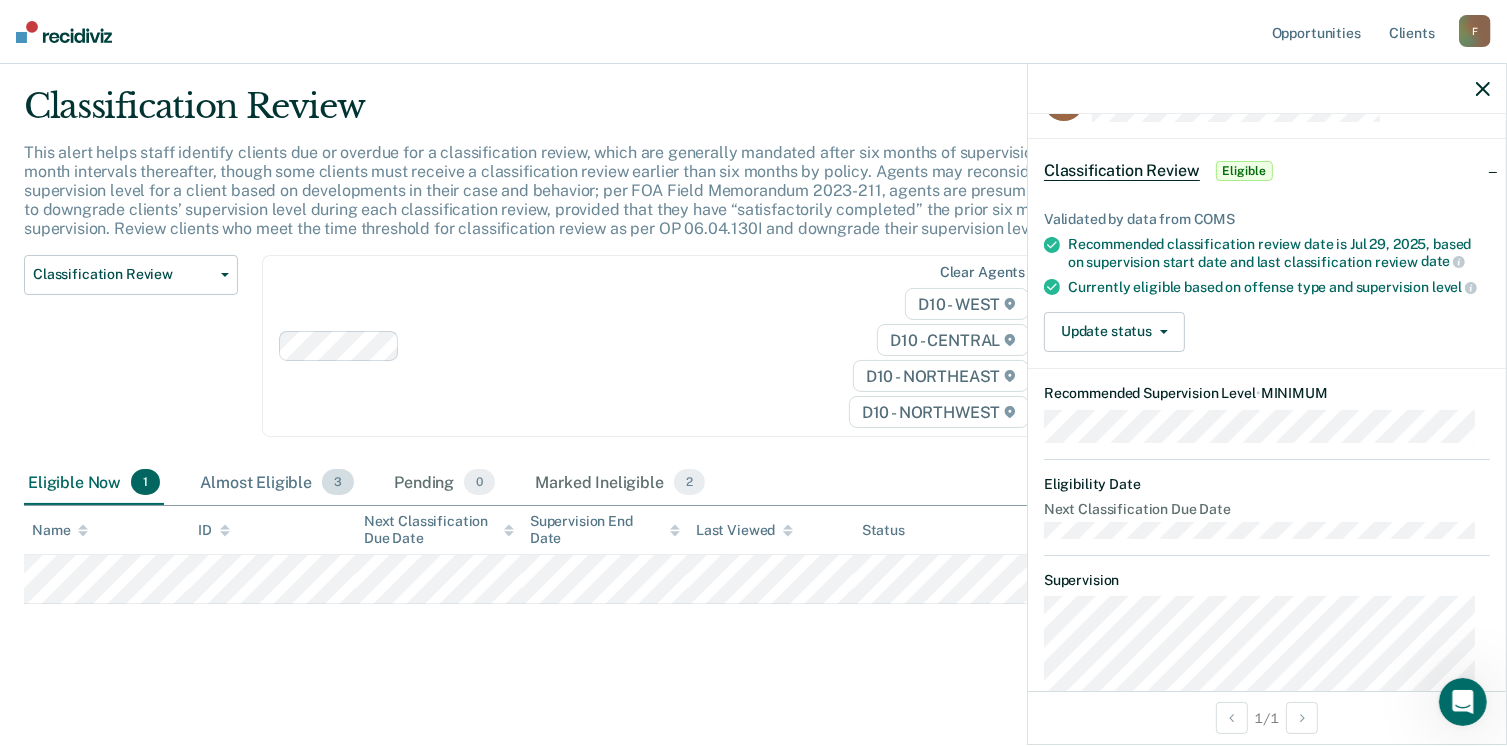 click on "Almost Eligible 3" at bounding box center [277, 483] 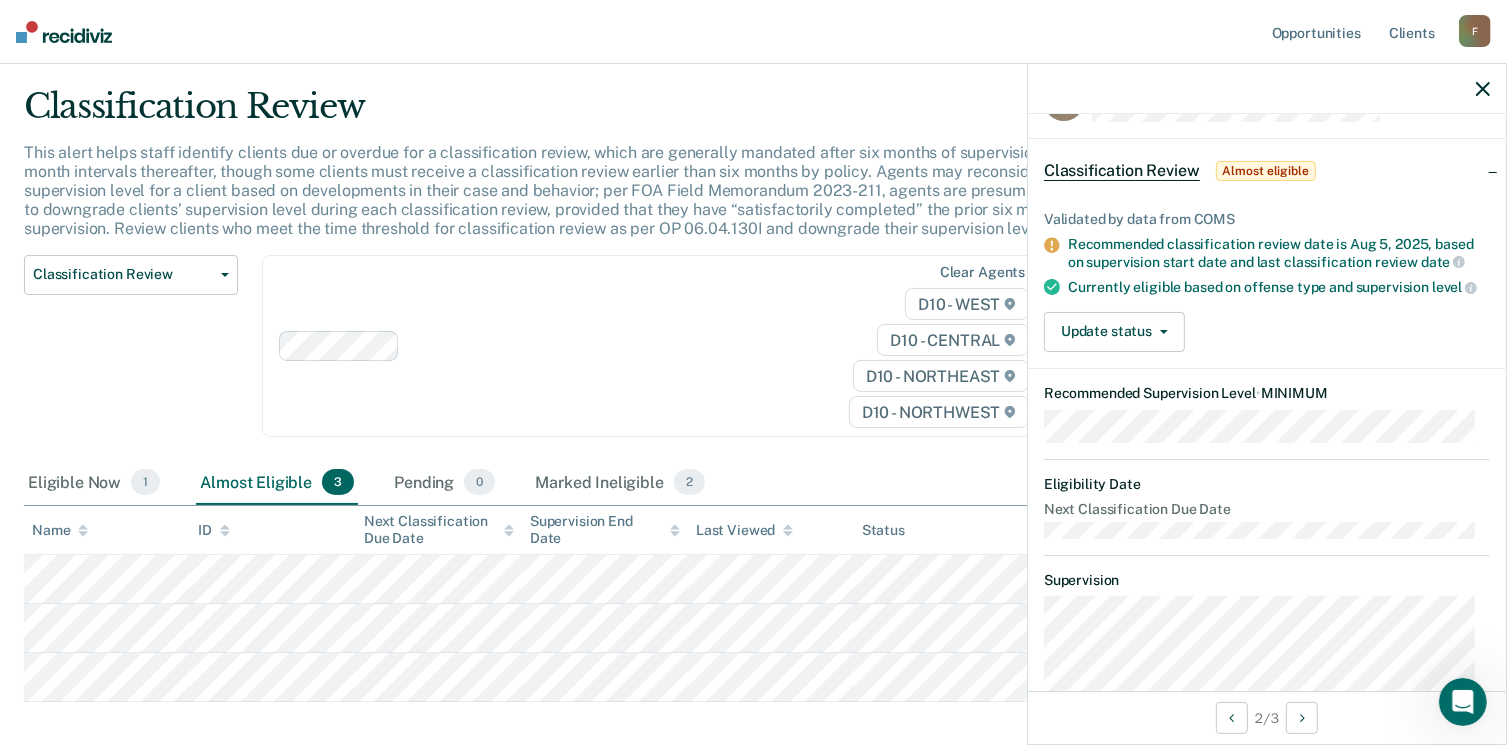 scroll, scrollTop: 149, scrollLeft: 0, axis: vertical 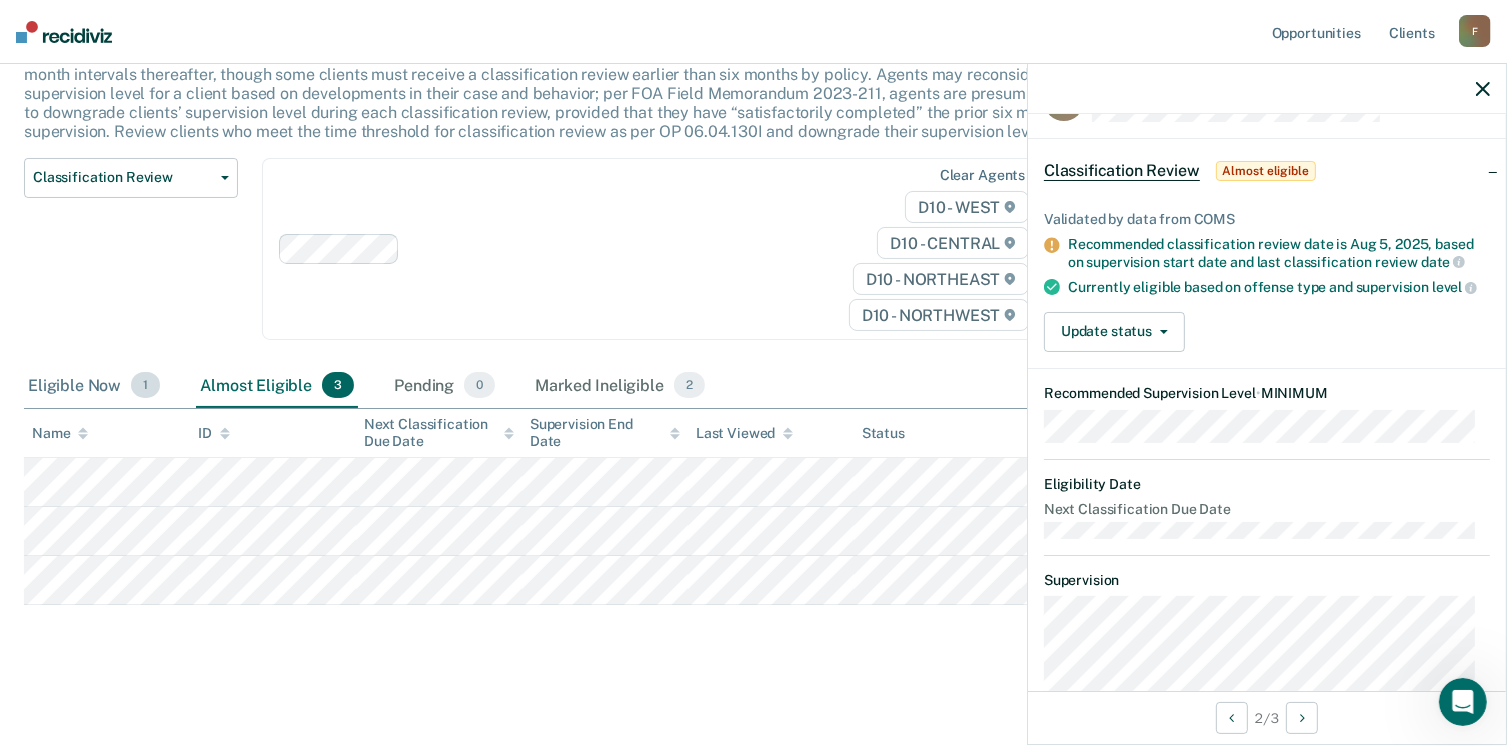 click on "Eligible Now 1" at bounding box center (94, 386) 